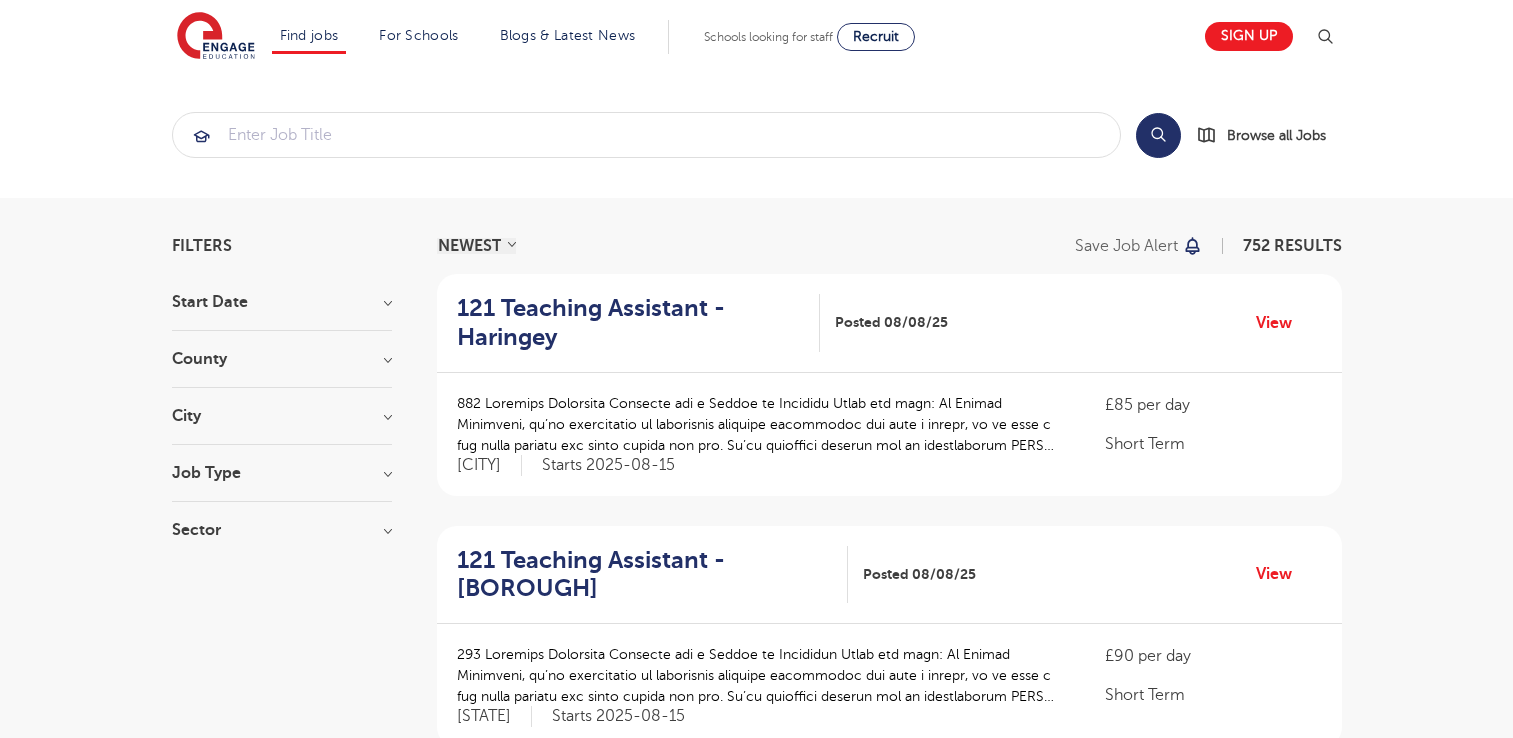 scroll, scrollTop: 0, scrollLeft: 0, axis: both 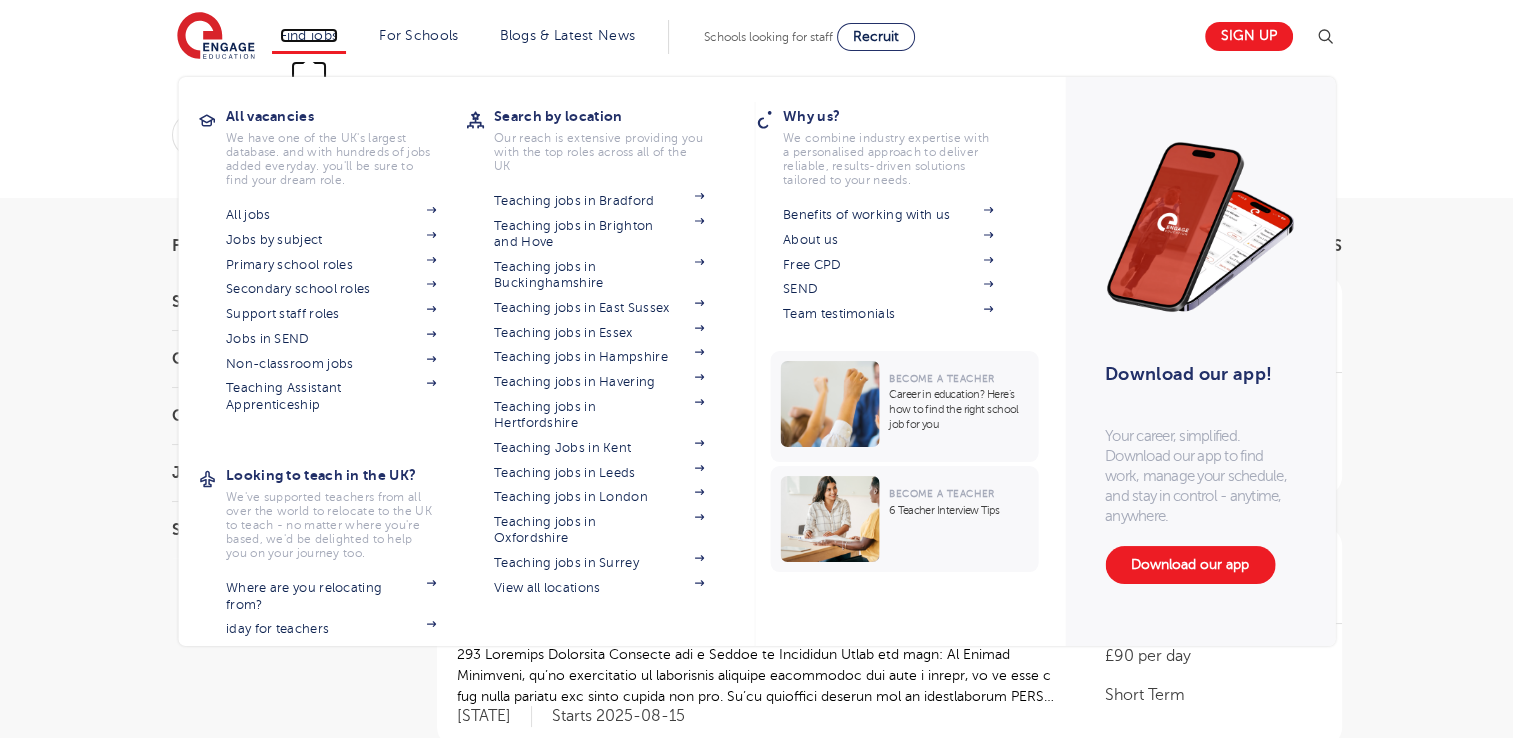 click on "Find jobs" at bounding box center [309, 35] 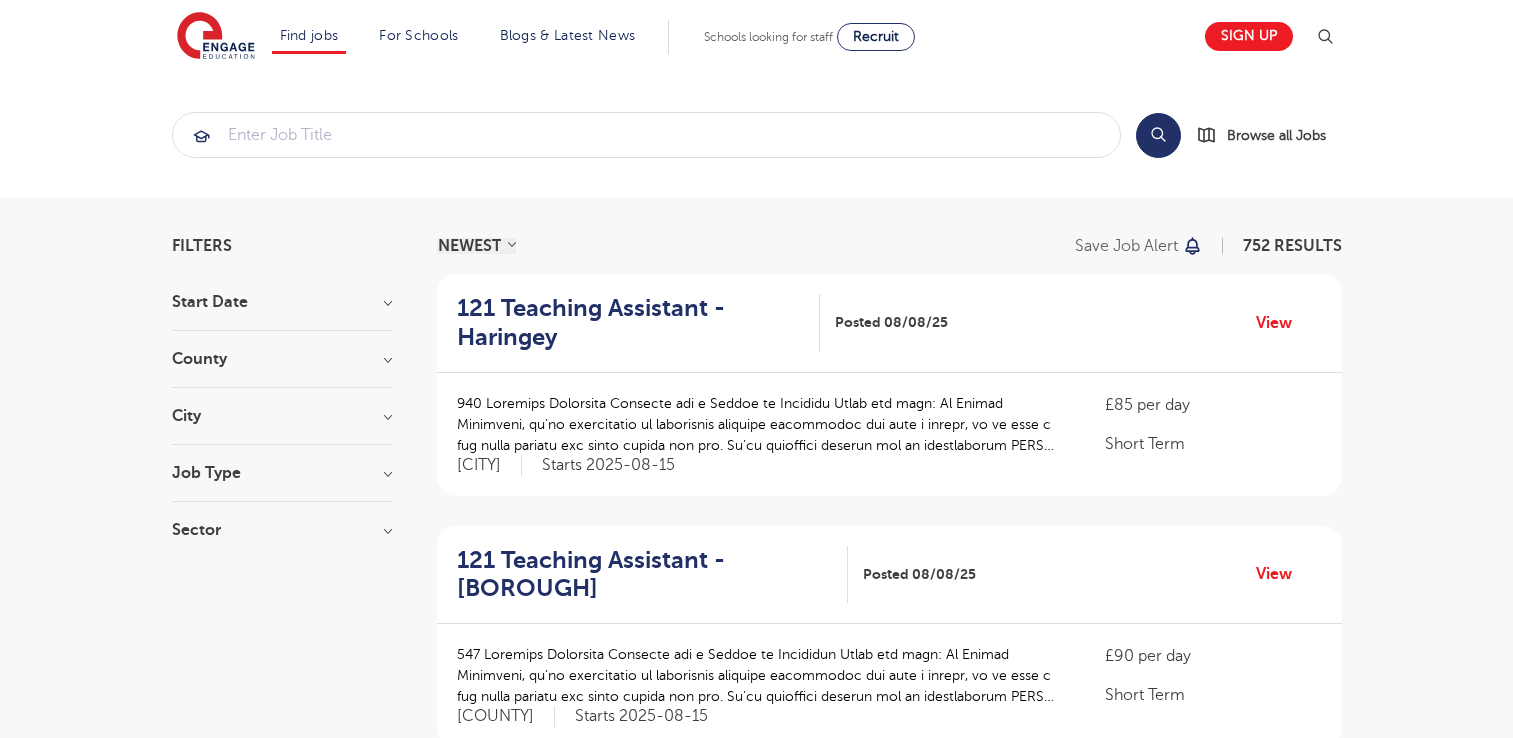 scroll, scrollTop: 0, scrollLeft: 0, axis: both 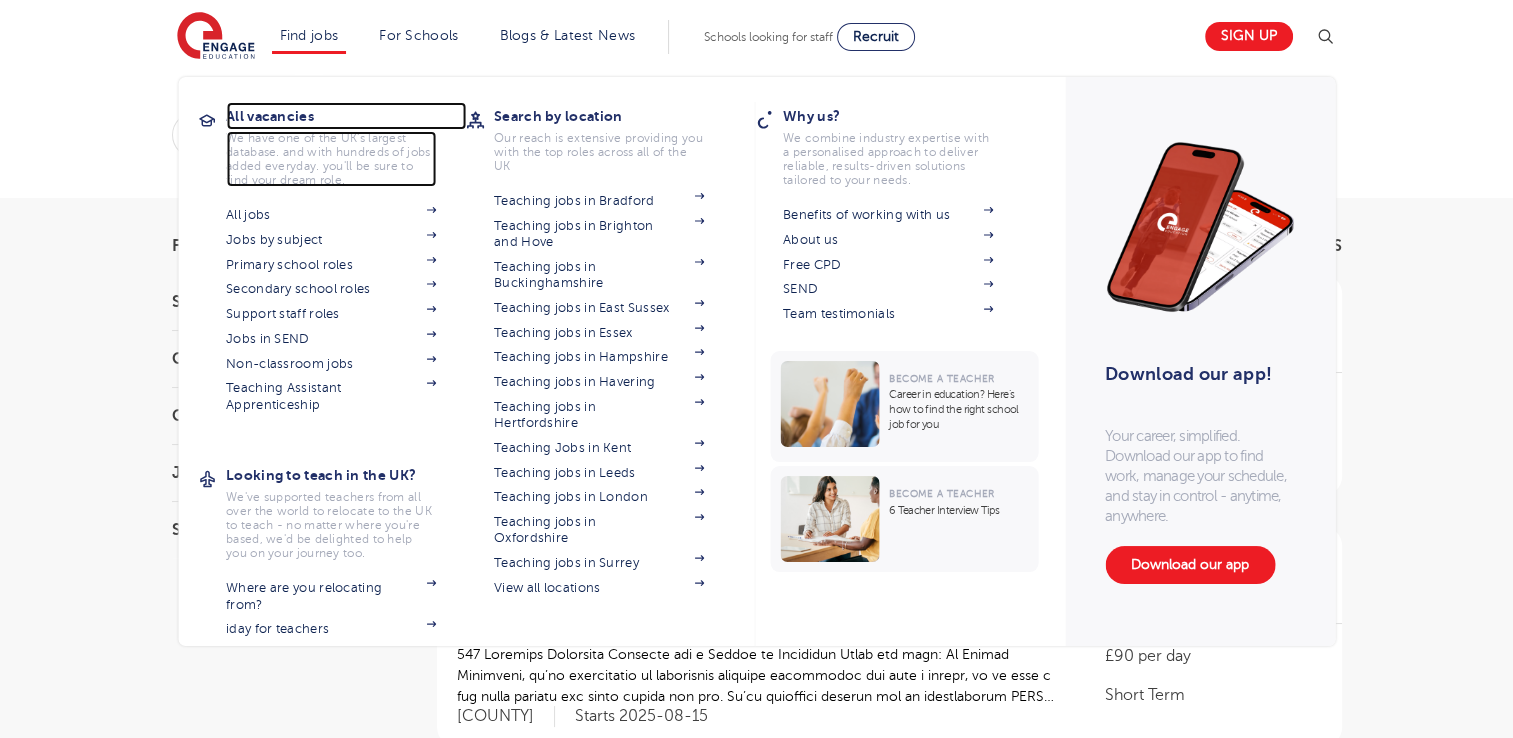 click on "All vacancies" at bounding box center (346, 116) 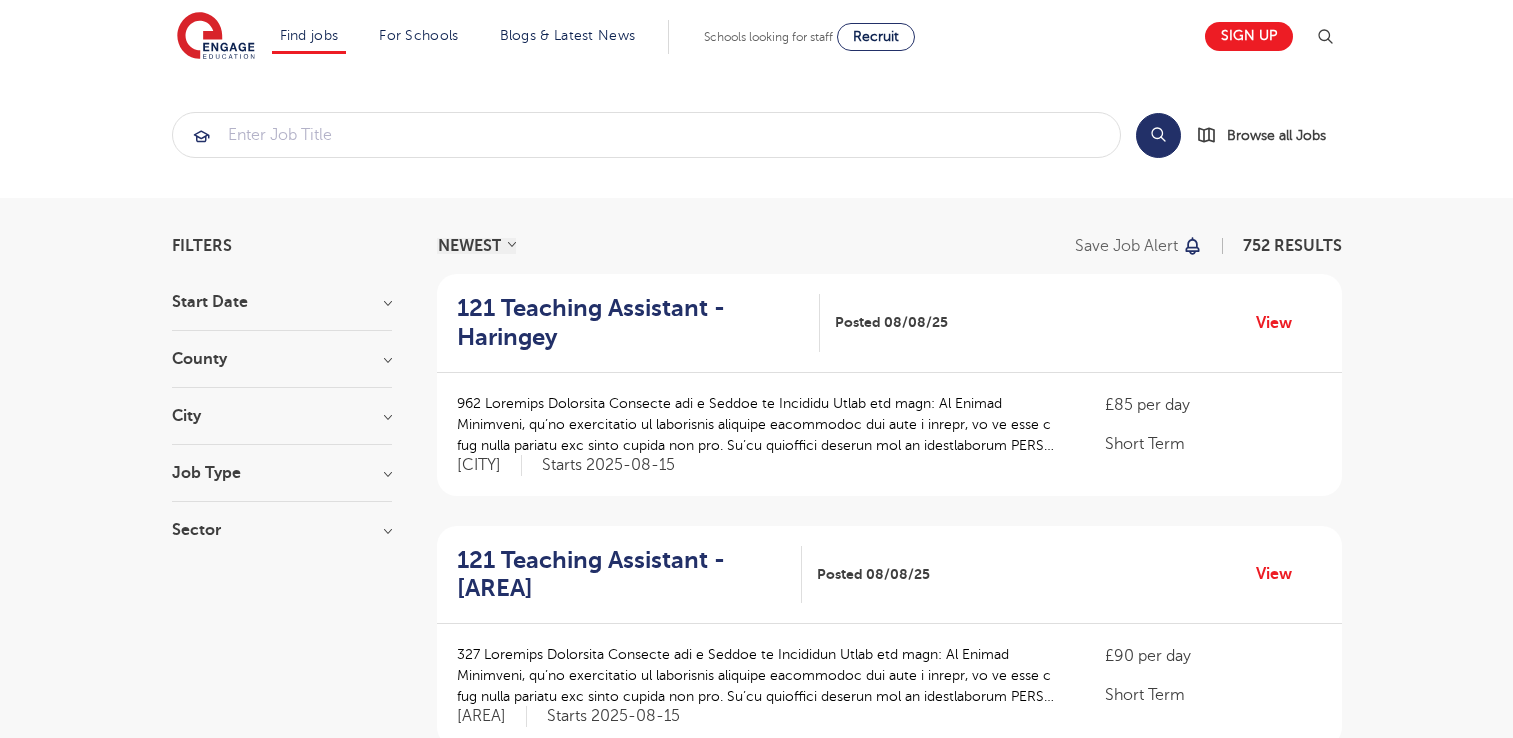 scroll, scrollTop: 0, scrollLeft: 0, axis: both 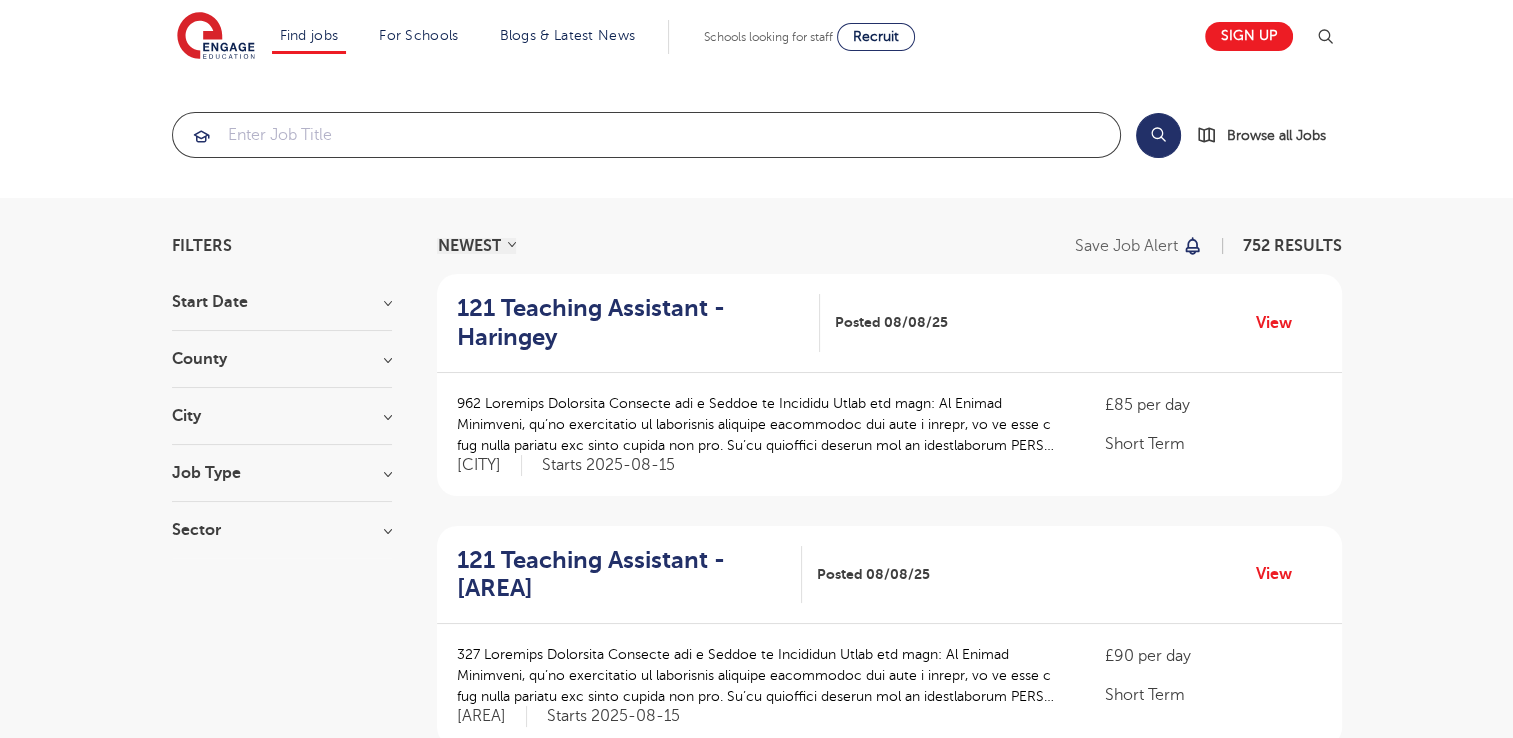 click at bounding box center (646, 135) 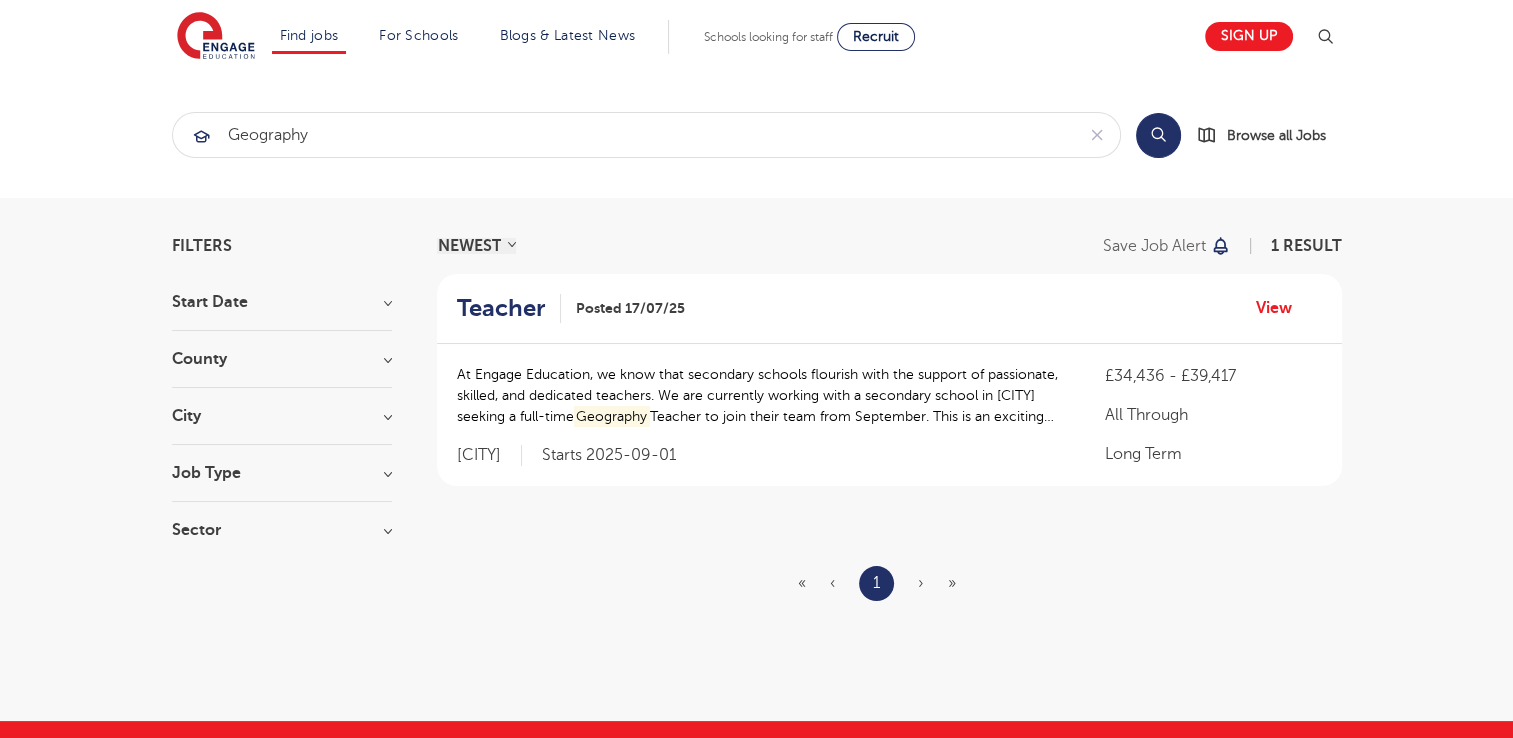 click on "Search" at bounding box center (1158, 135) 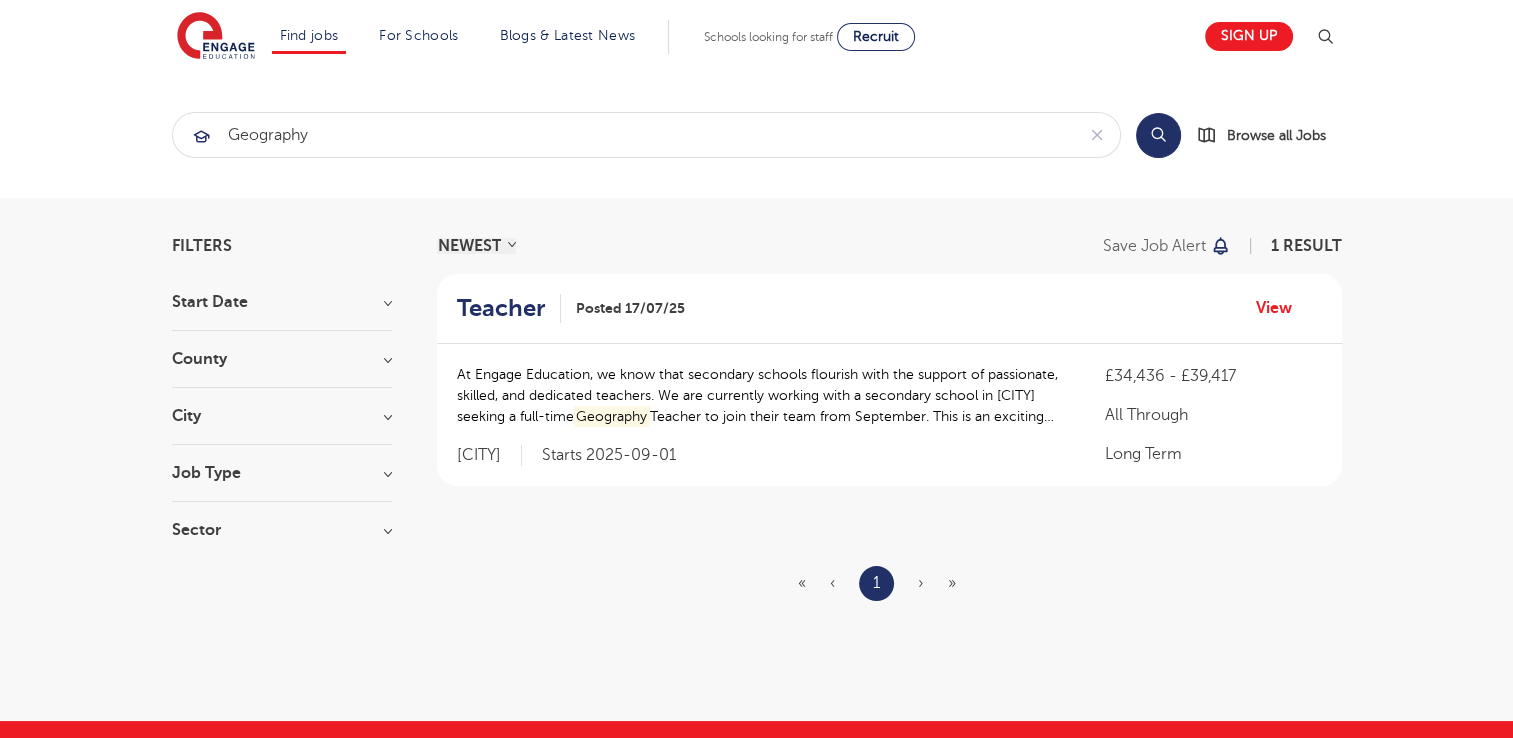 click on "Search" at bounding box center [1158, 135] 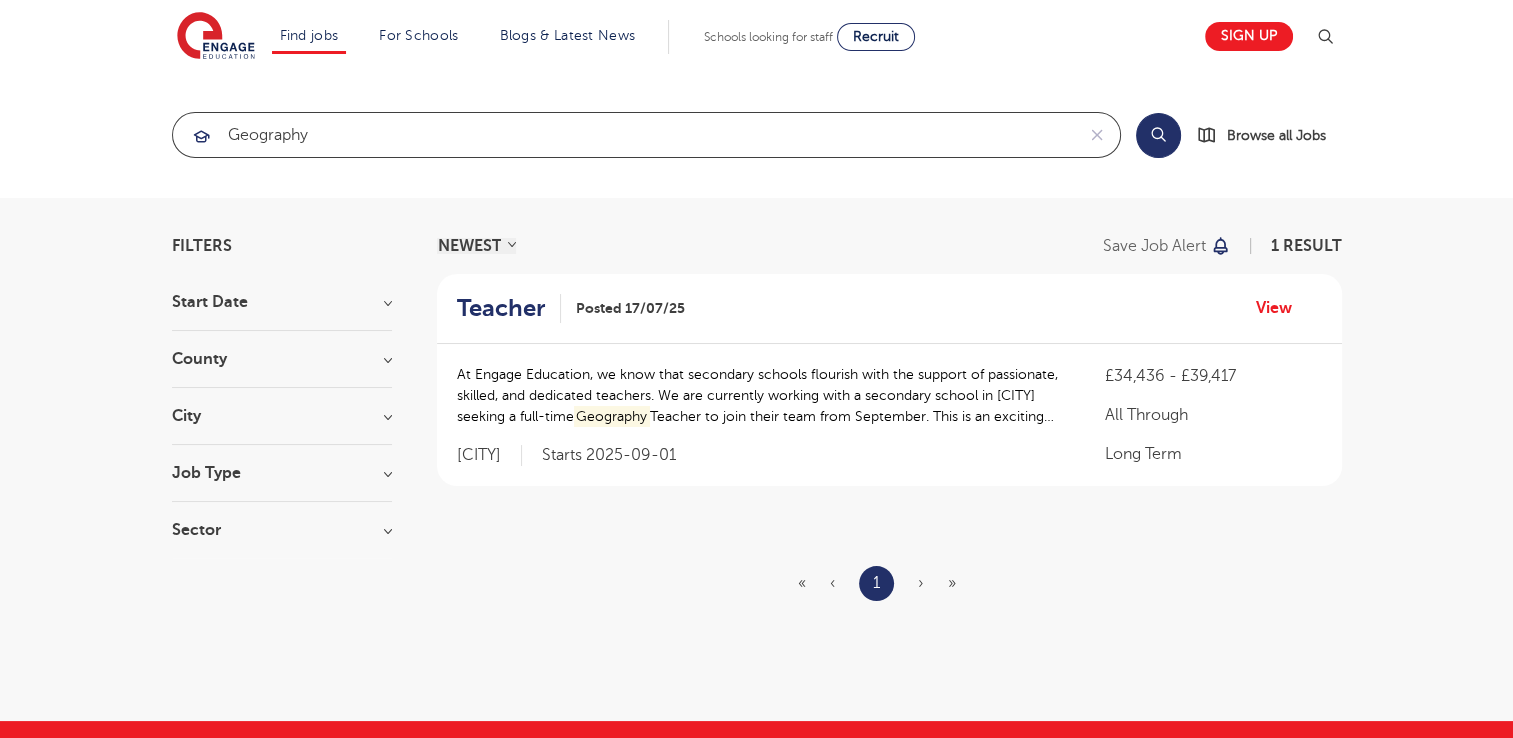 click on "geography" at bounding box center [623, 135] 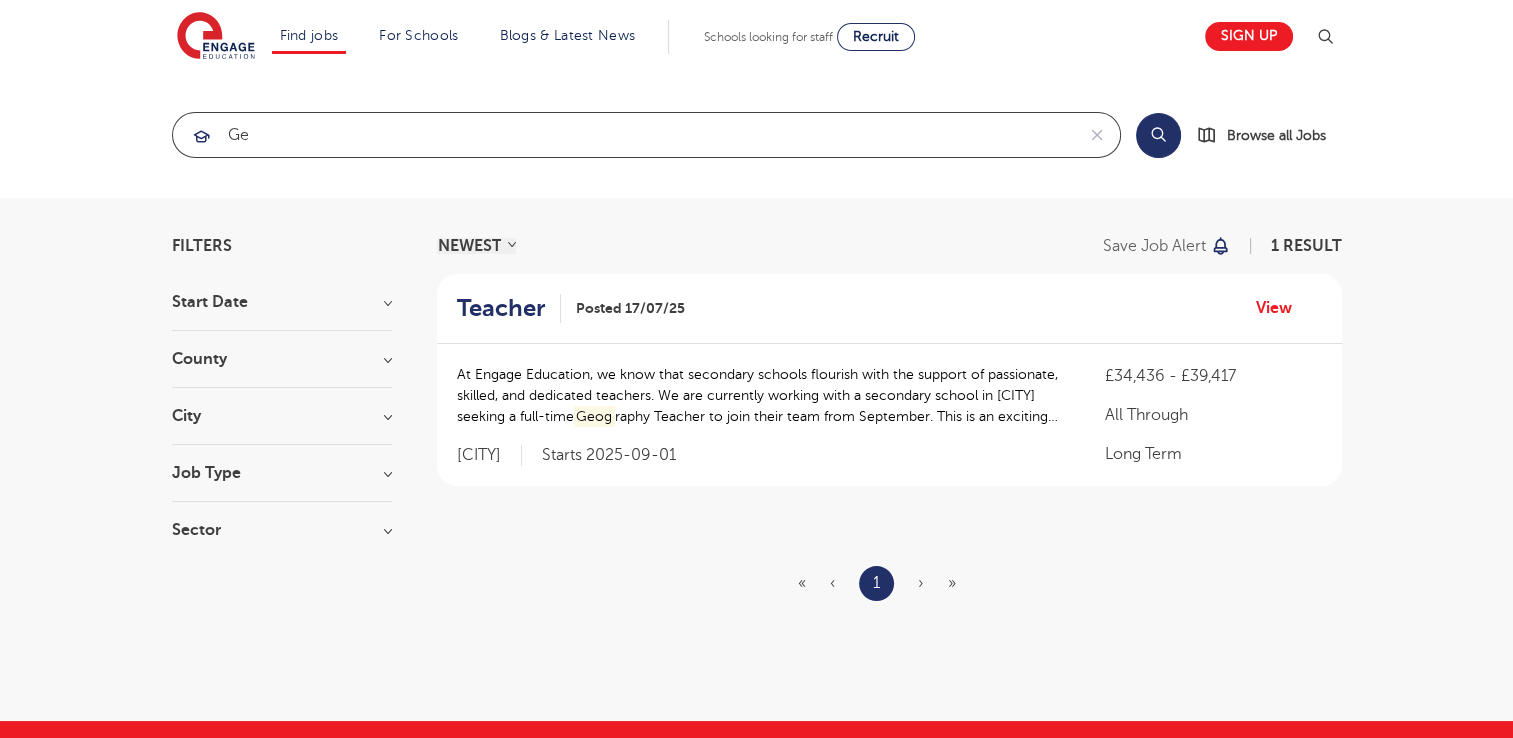 type on "g" 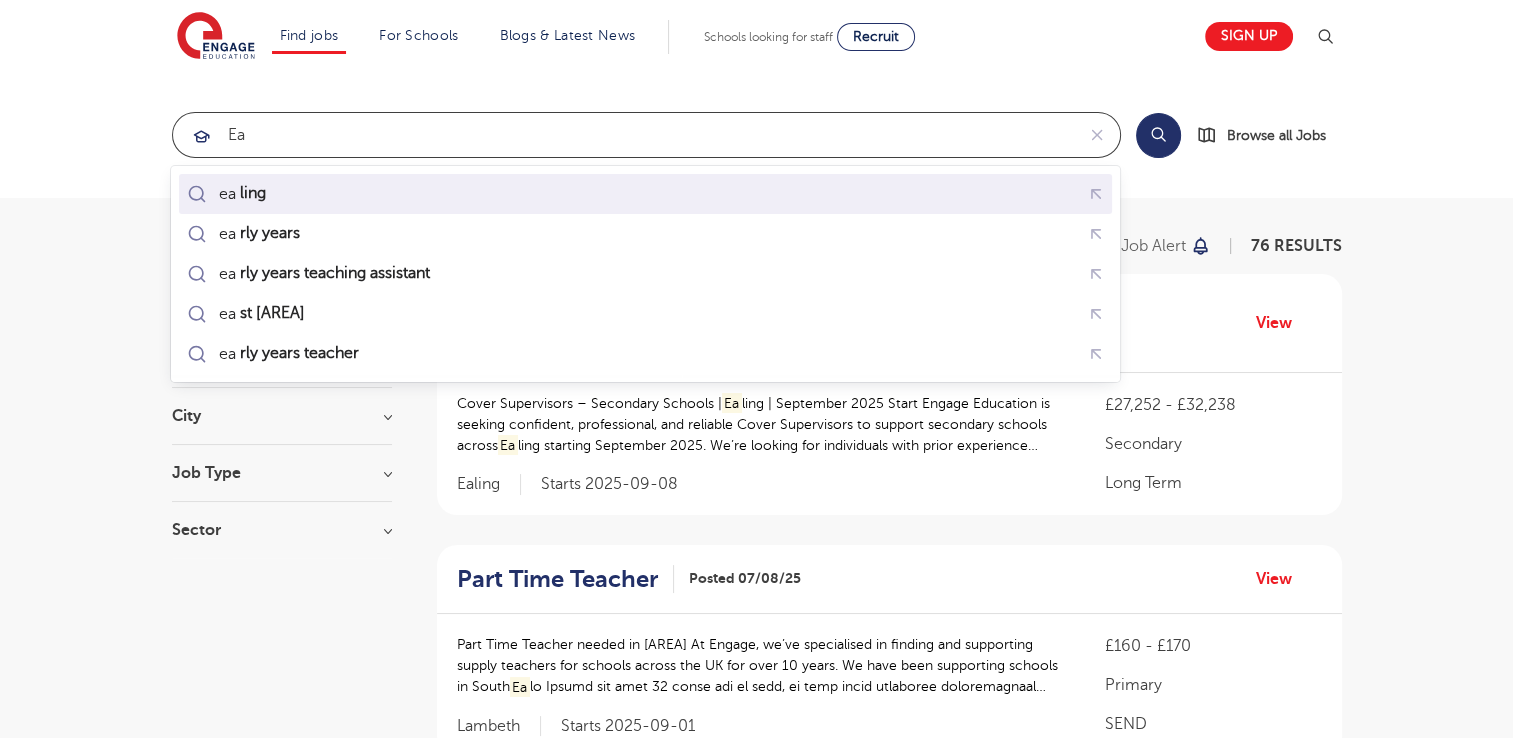 click on "ea ling" at bounding box center [645, 193] 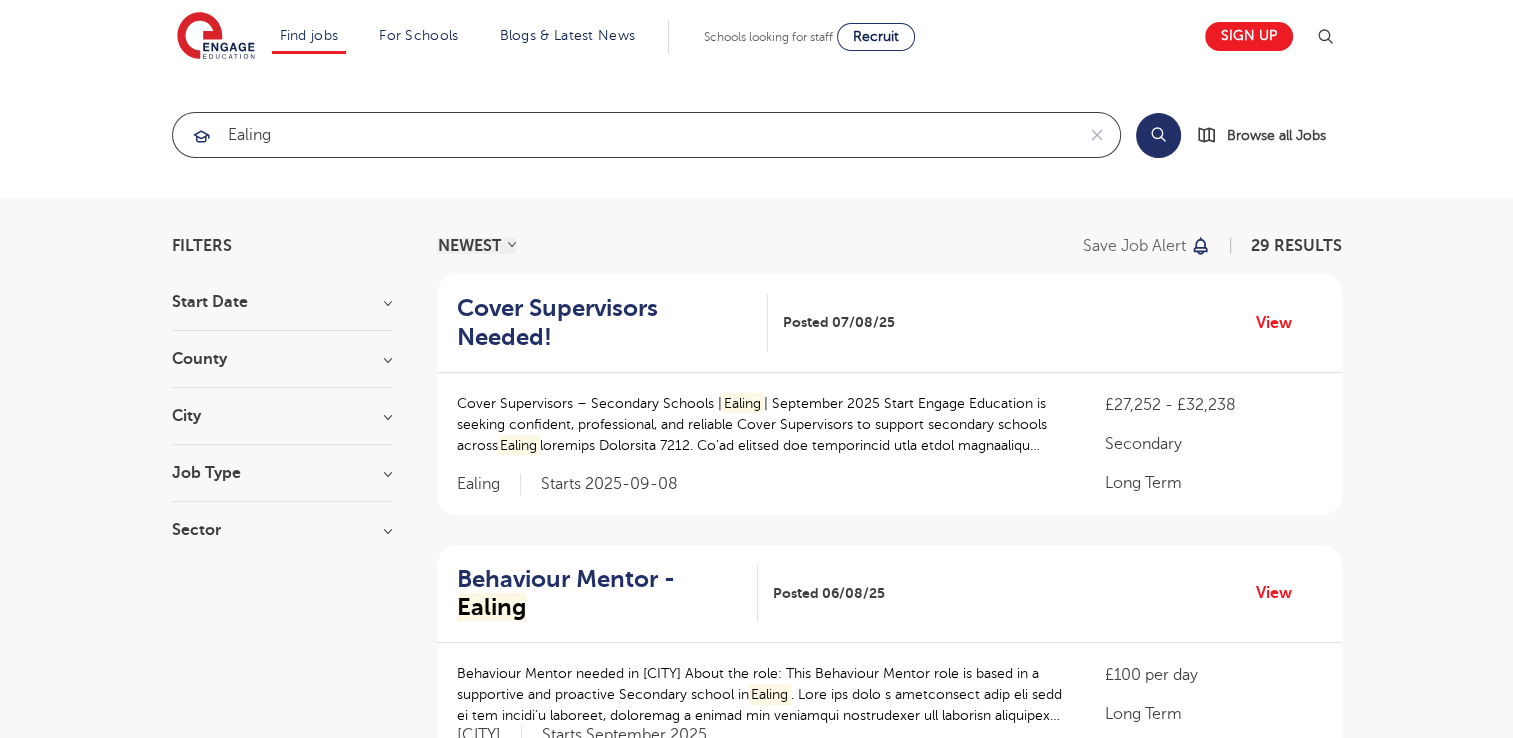 type on "ealing" 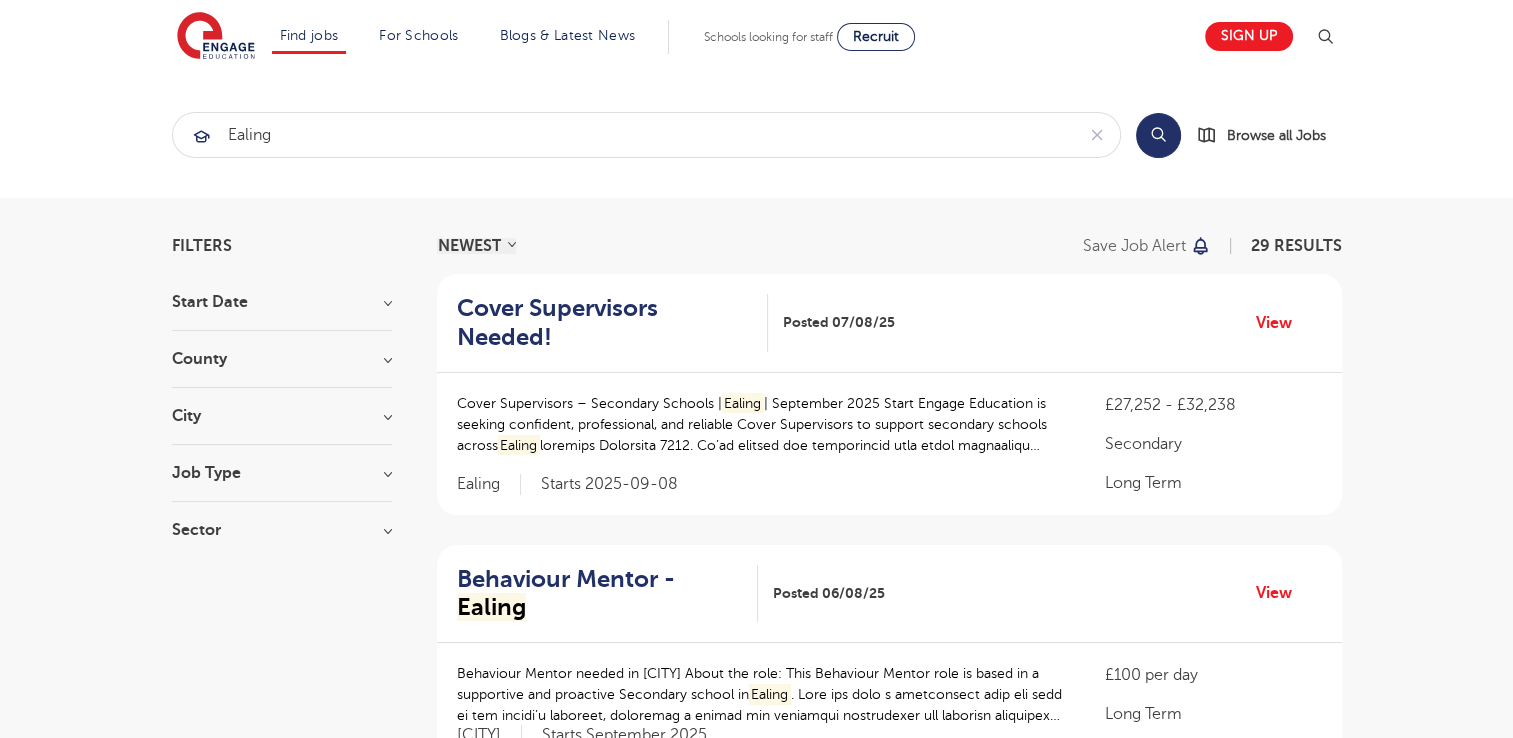 click on "Search" at bounding box center (1158, 135) 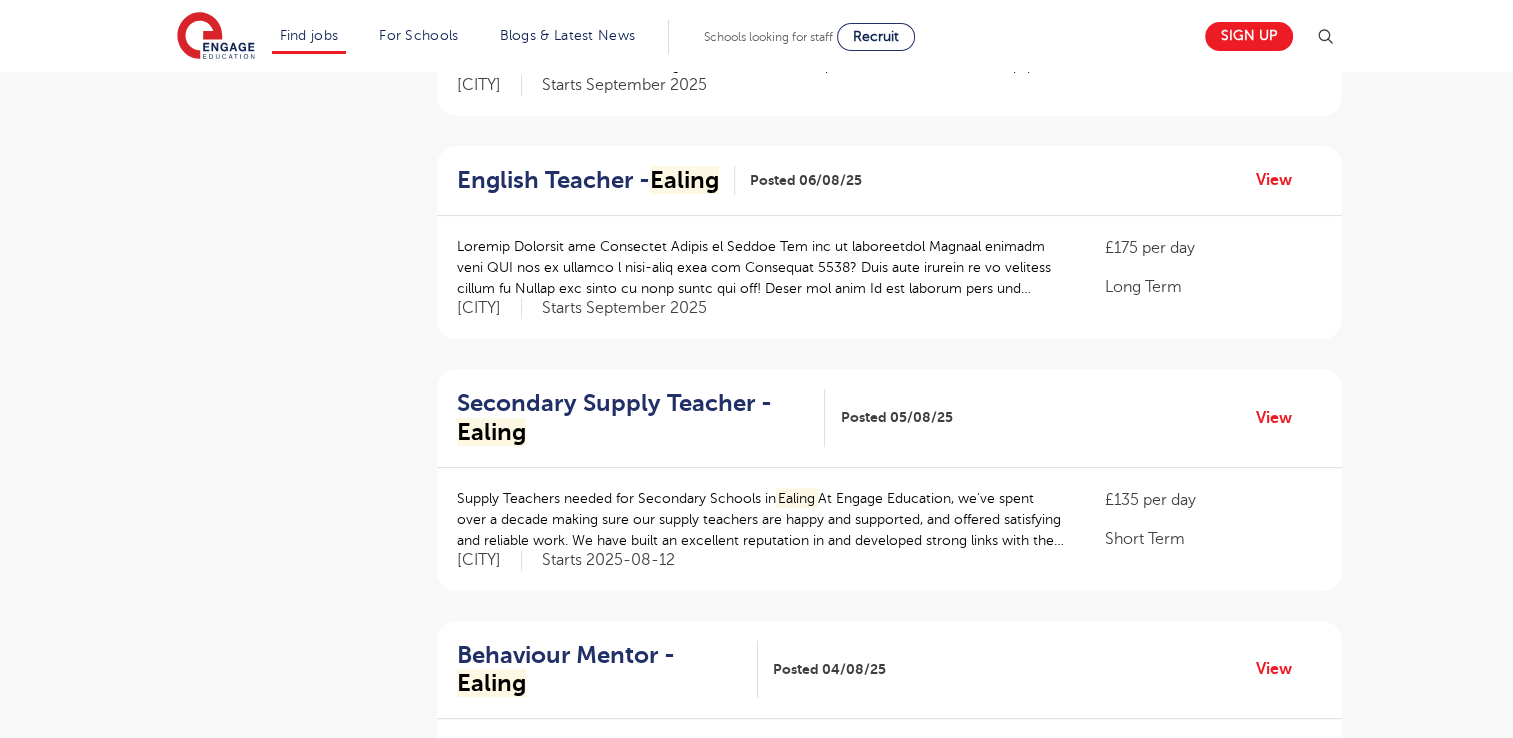 scroll, scrollTop: 646, scrollLeft: 0, axis: vertical 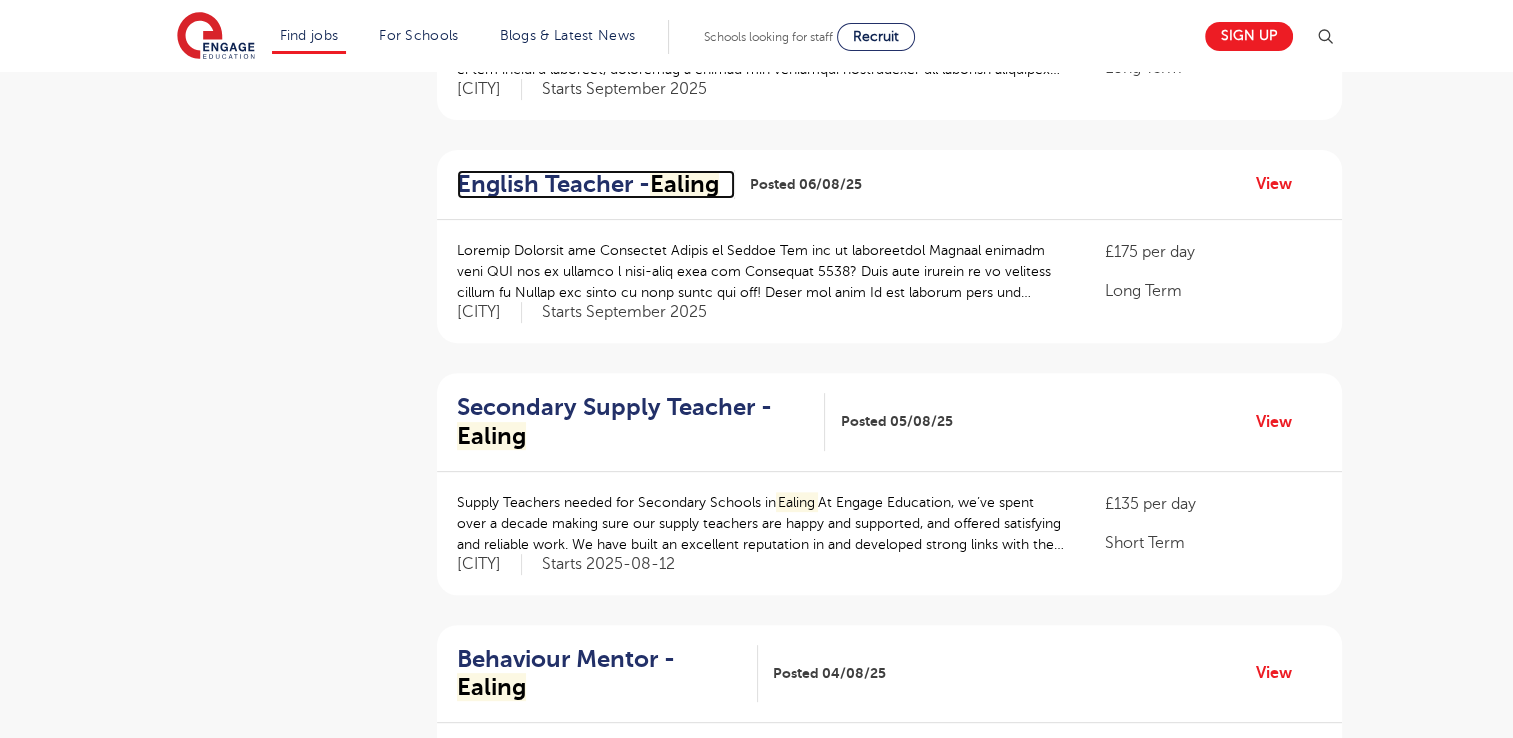 click on "English Teacher - [AREA]" at bounding box center (588, 184) 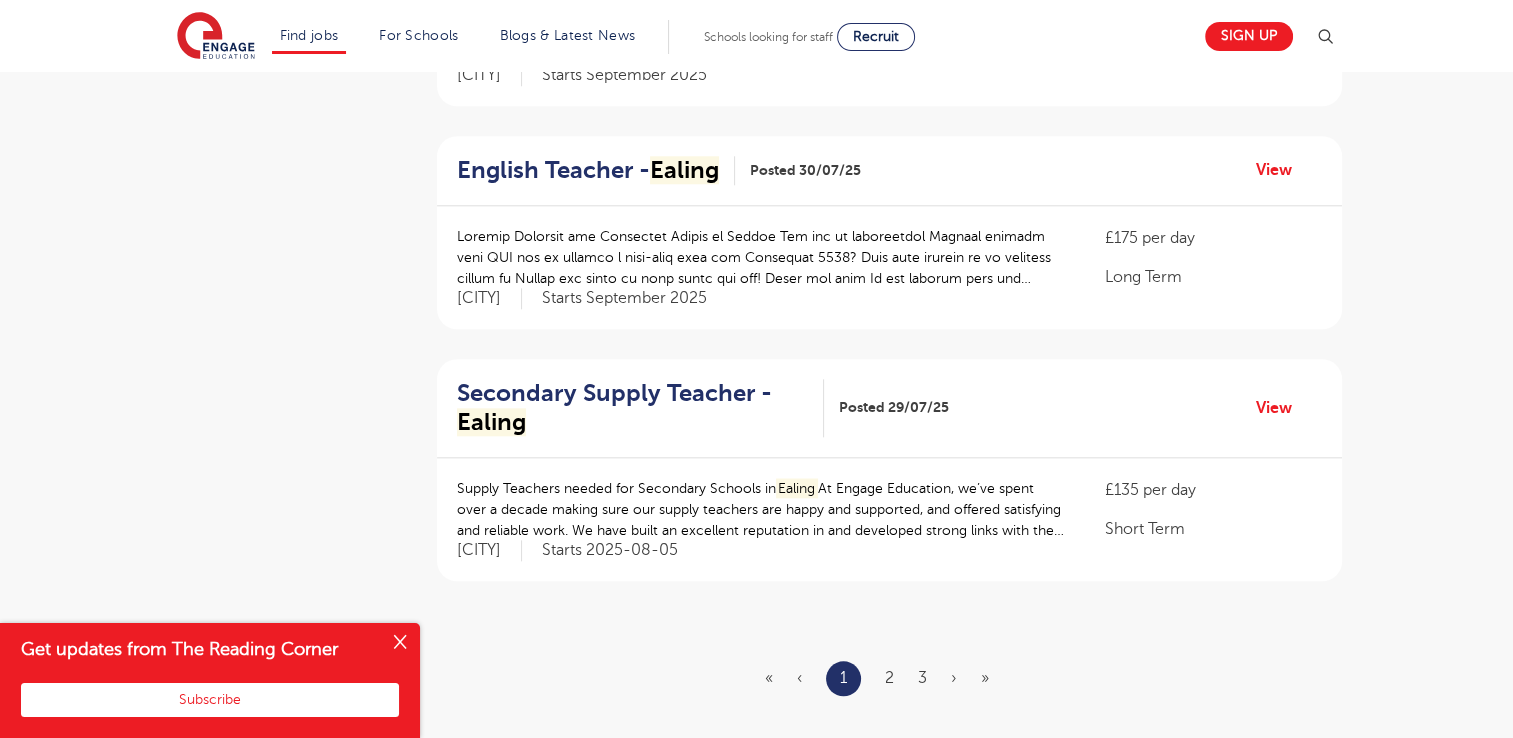 scroll, scrollTop: 2246, scrollLeft: 0, axis: vertical 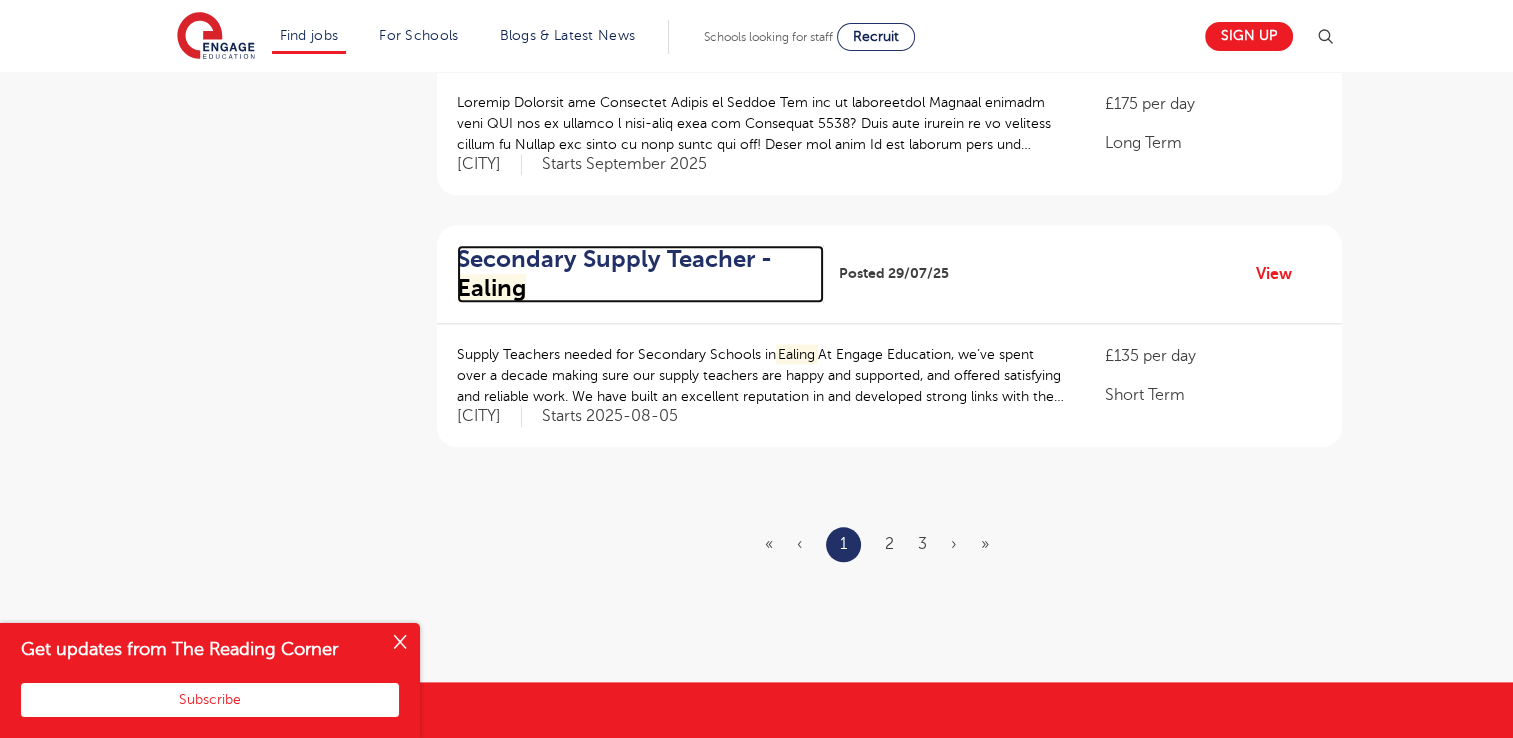 click on "Secondary Supply Teacher - [AREA]" at bounding box center (633, 274) 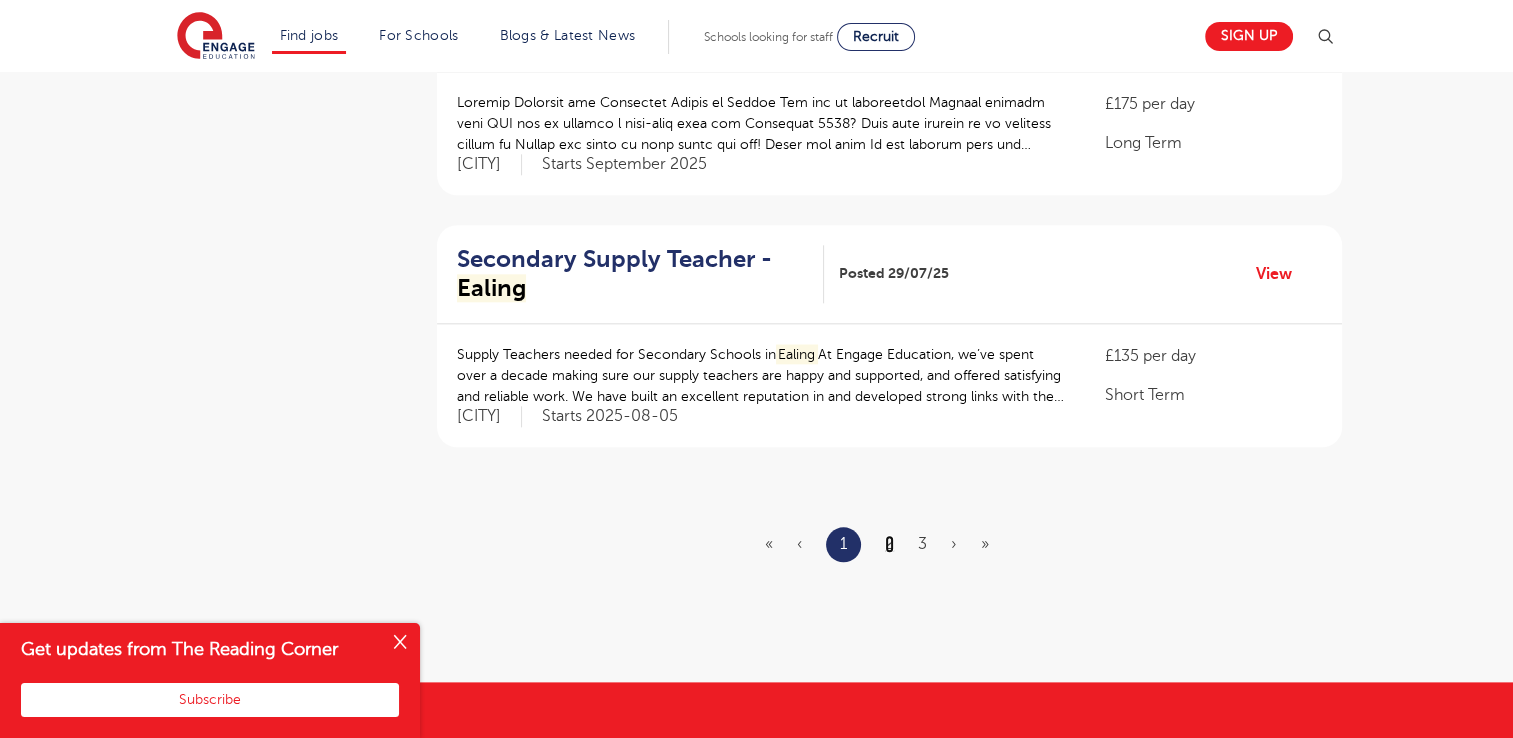 click on "2" at bounding box center [889, 544] 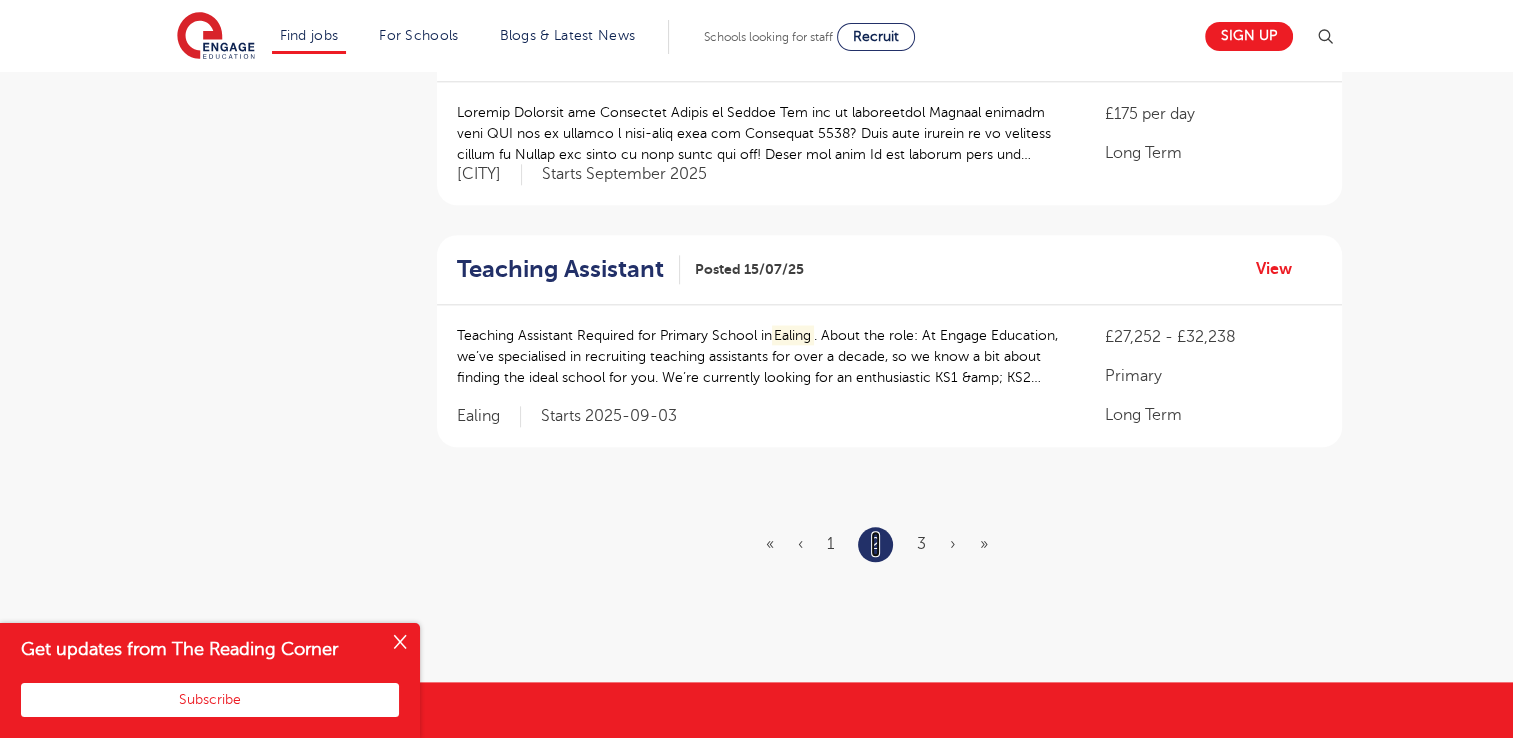 scroll, scrollTop: 0, scrollLeft: 0, axis: both 